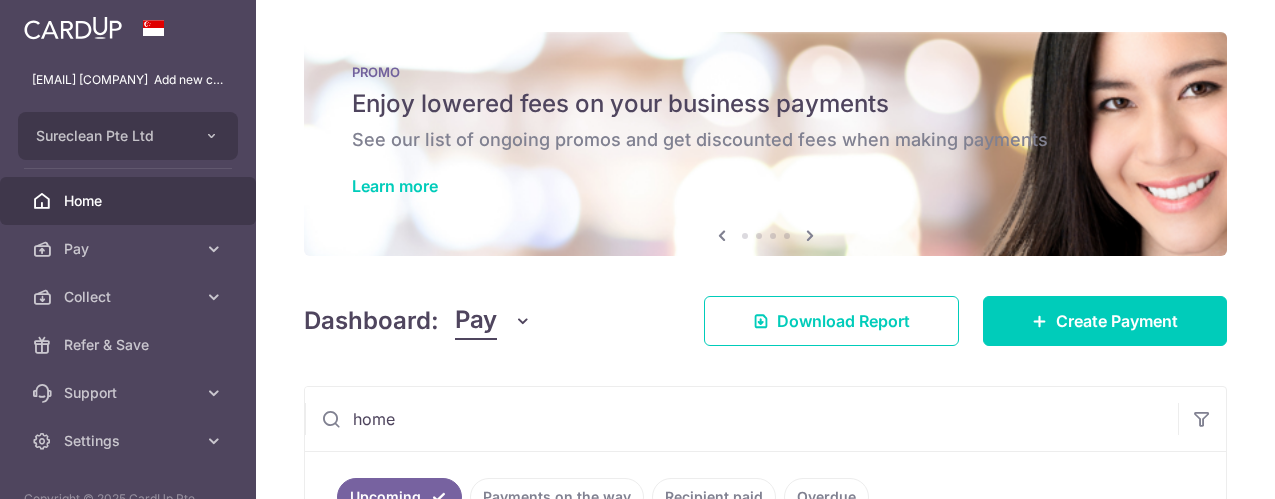 scroll, scrollTop: 0, scrollLeft: 0, axis: both 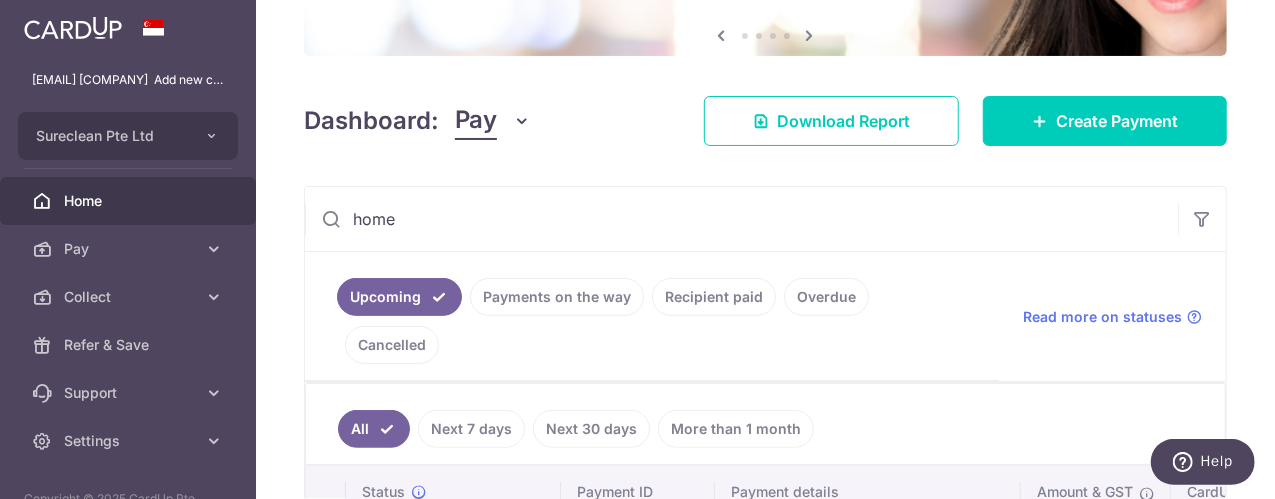 drag, startPoint x: 435, startPoint y: 216, endPoint x: 234, endPoint y: 216, distance: 201 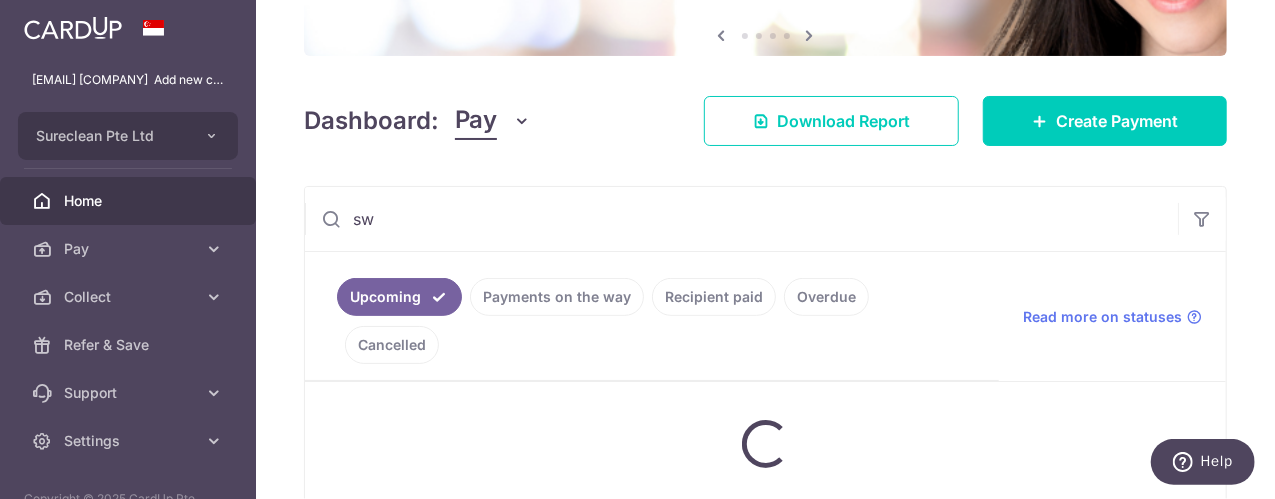 type on "sws" 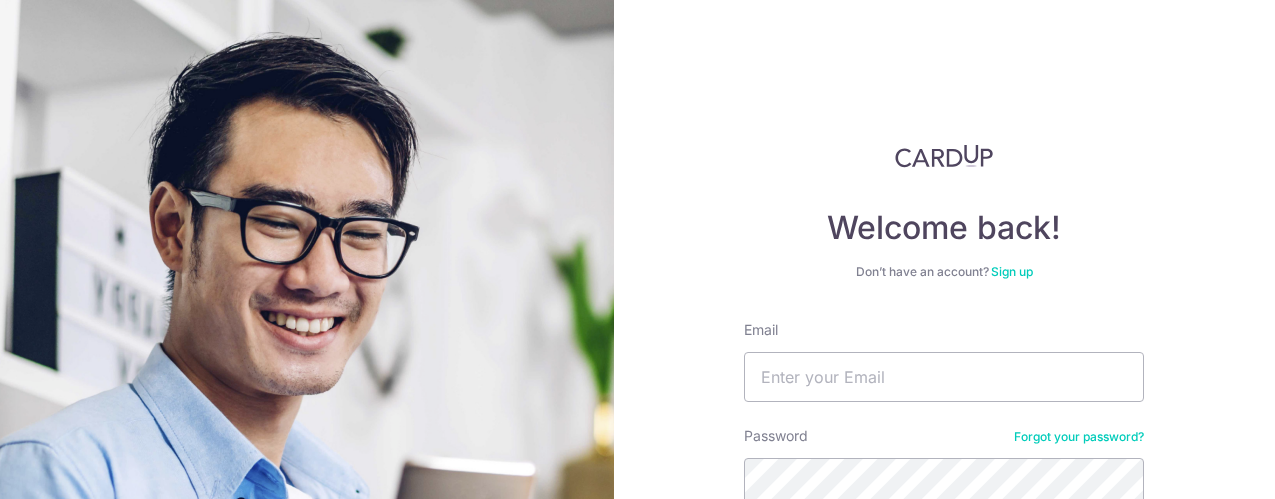 scroll, scrollTop: 0, scrollLeft: 0, axis: both 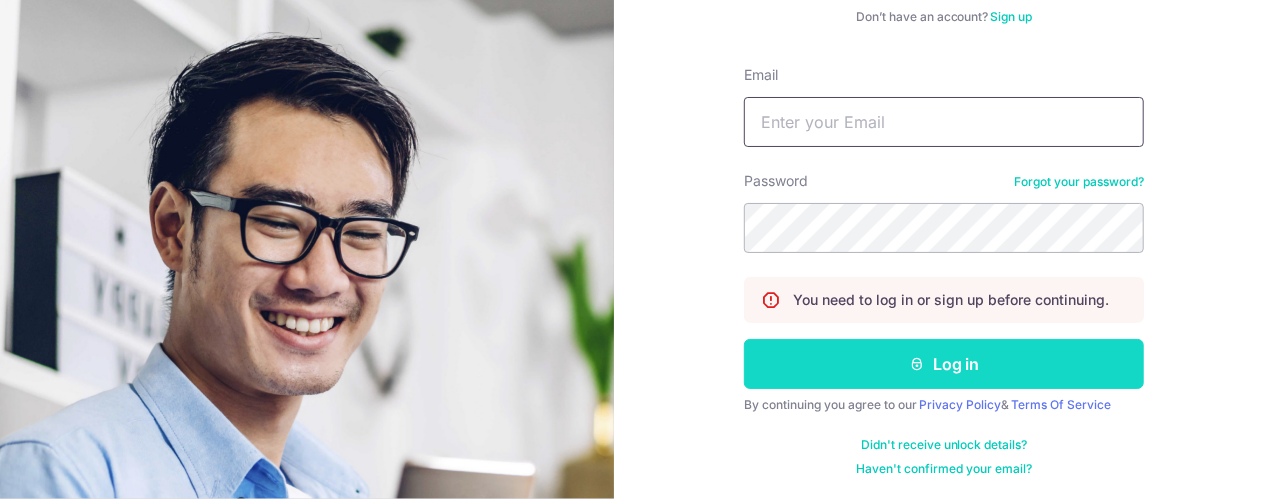 type on "sales@sureclean.com.sg" 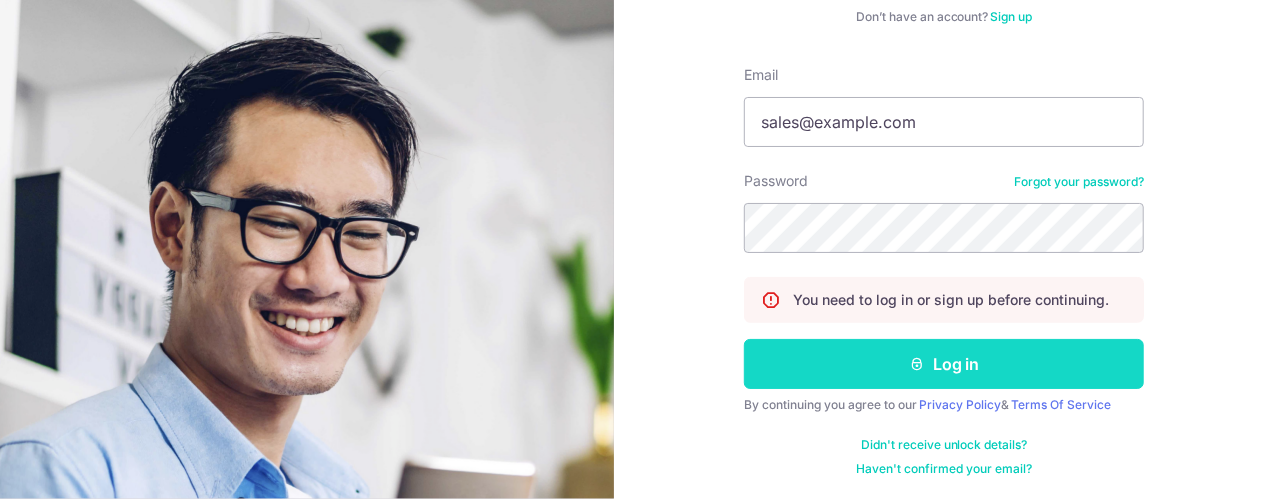 click on "Log in" at bounding box center (944, 364) 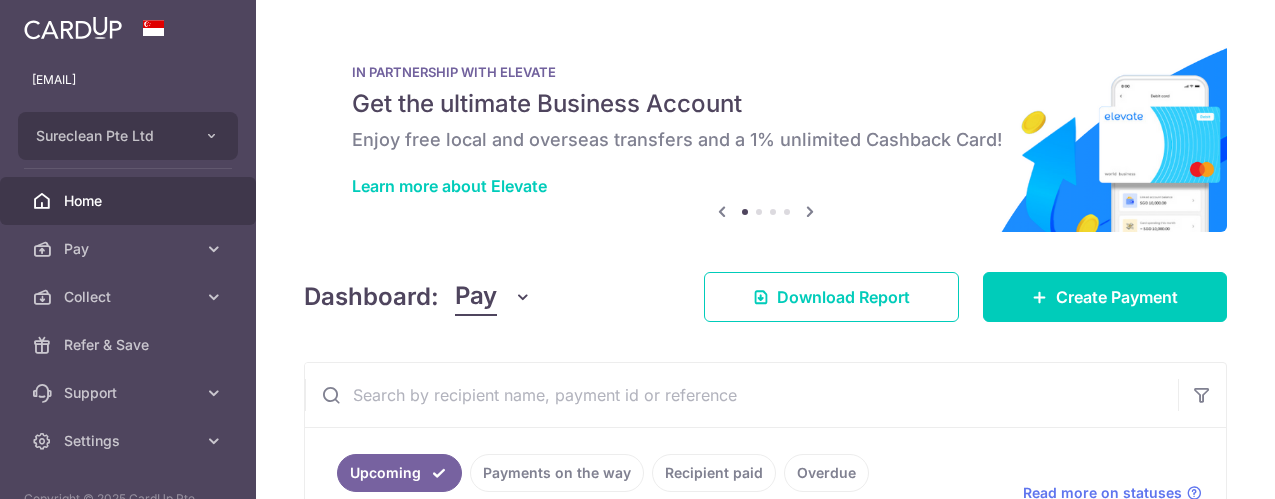 scroll, scrollTop: 0, scrollLeft: 0, axis: both 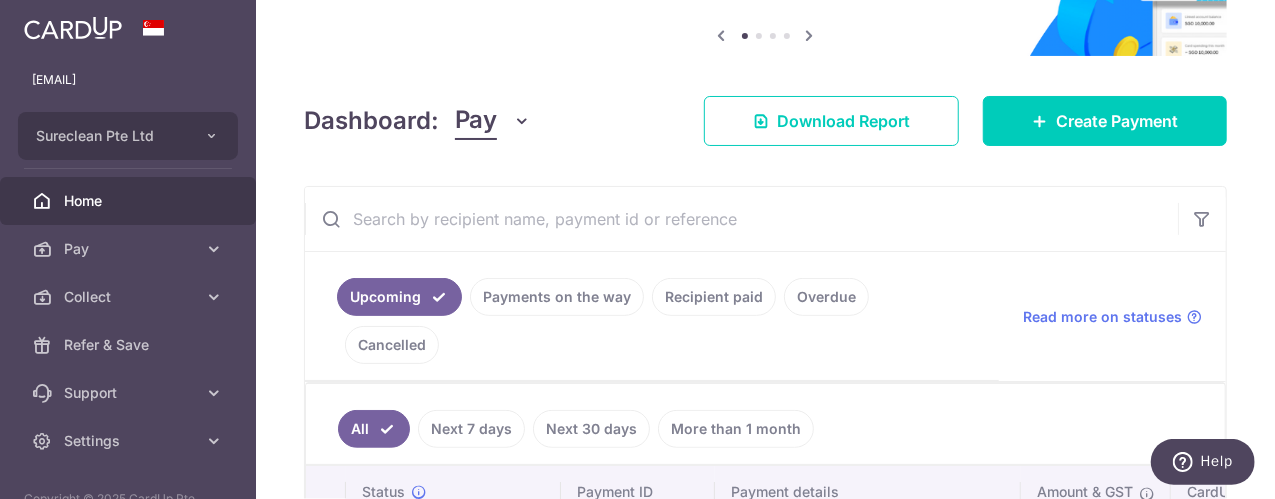 click at bounding box center (741, 219) 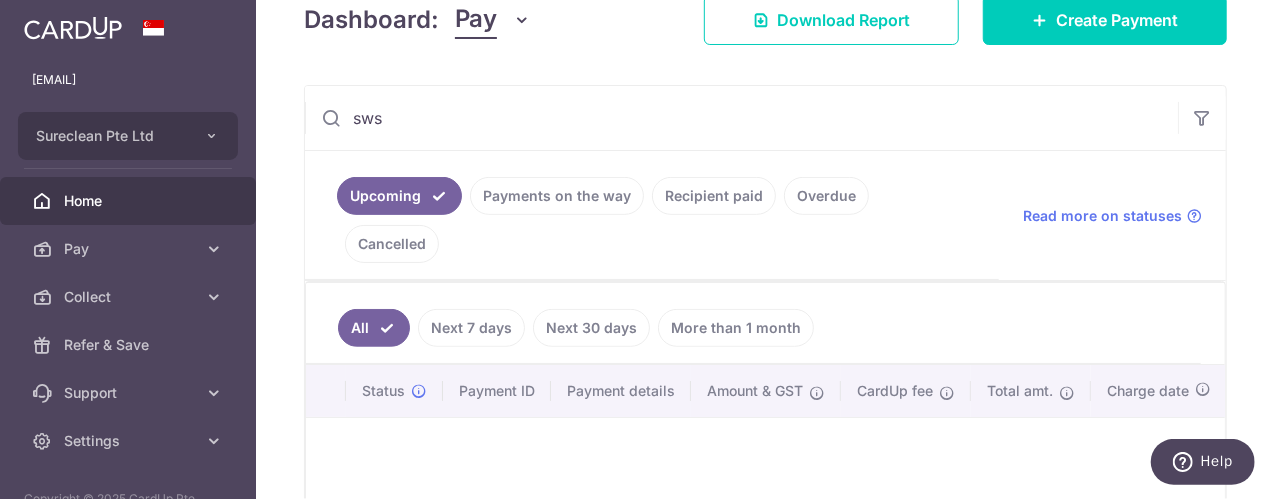 scroll, scrollTop: 400, scrollLeft: 0, axis: vertical 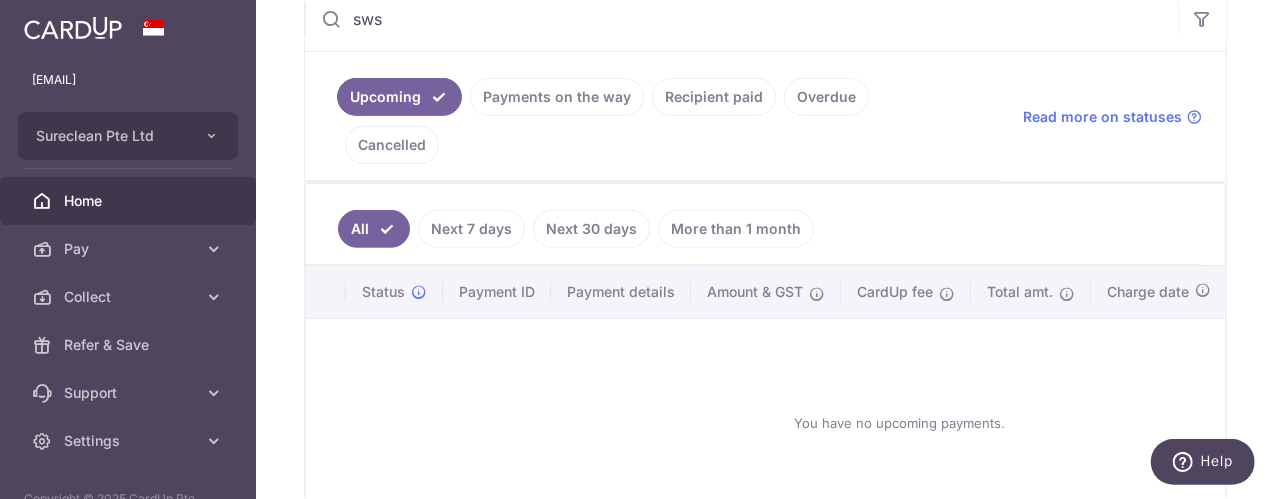 type on "sws" 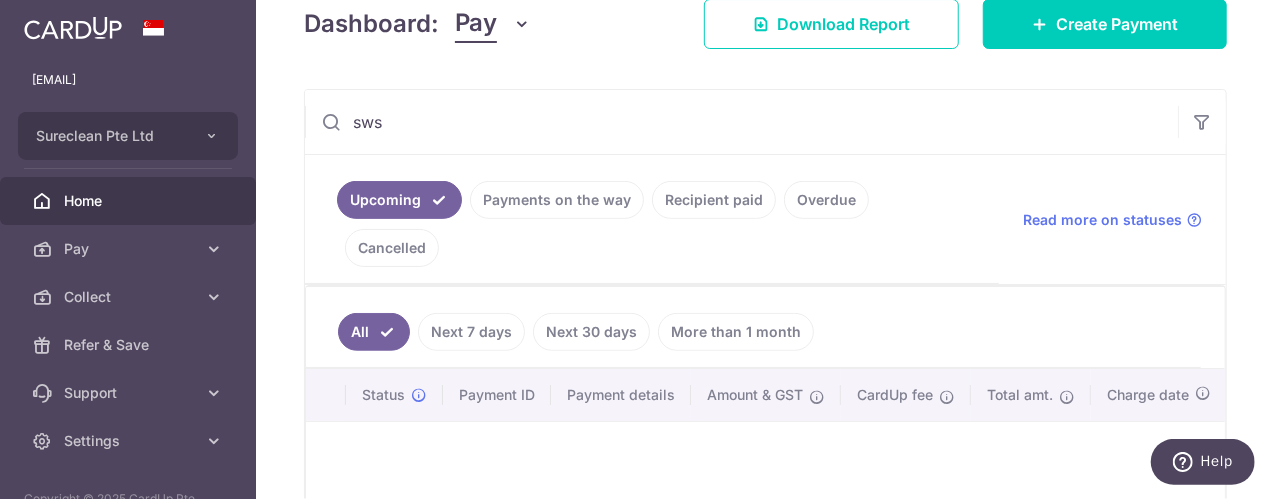 scroll, scrollTop: 100, scrollLeft: 0, axis: vertical 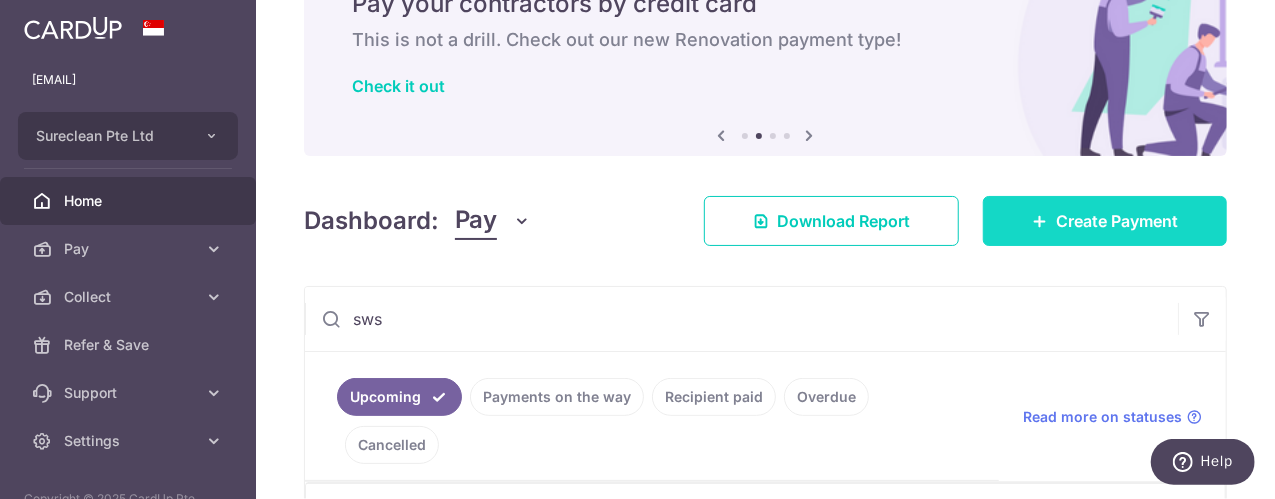 click on "Create Payment" at bounding box center [1117, 221] 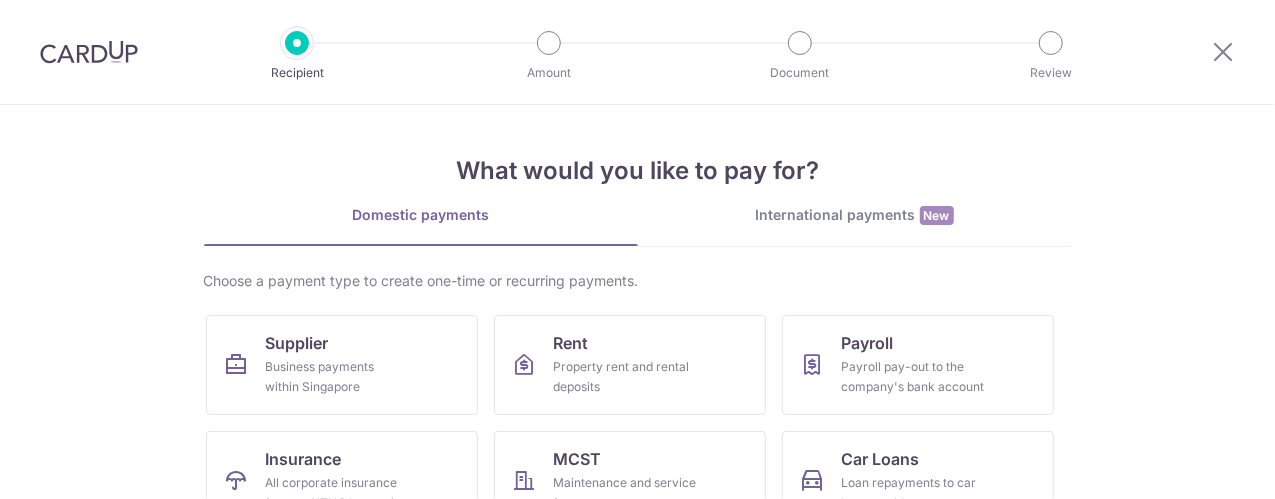 scroll, scrollTop: 0, scrollLeft: 0, axis: both 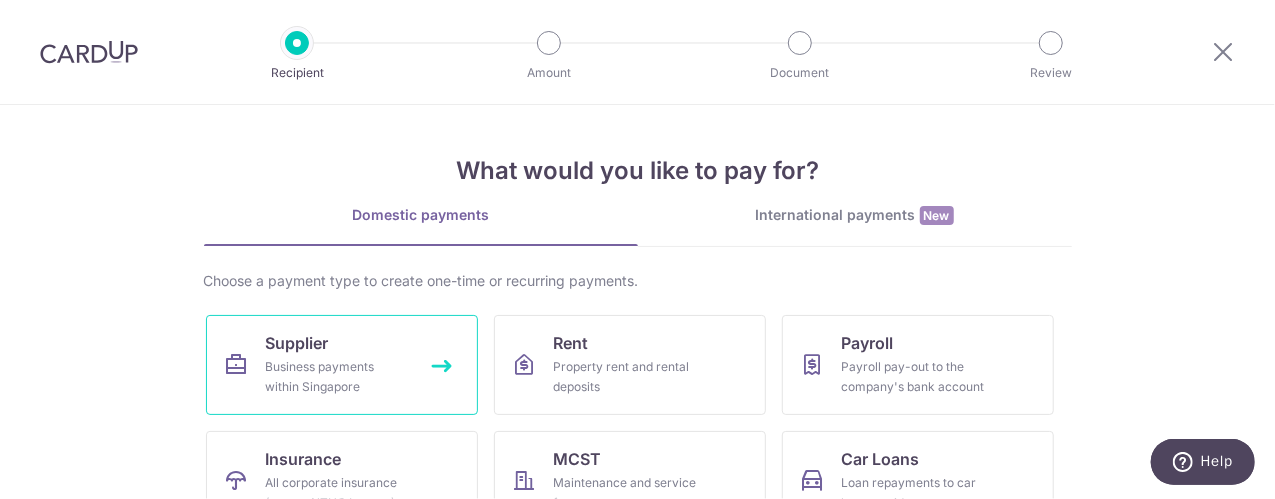 click on "Supplier" at bounding box center (297, 343) 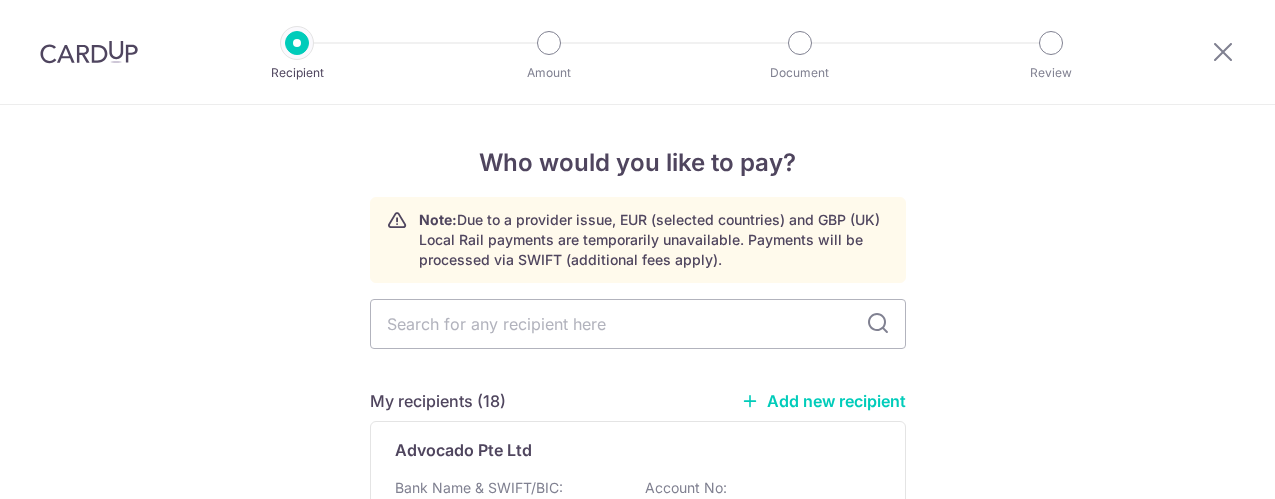 scroll, scrollTop: 0, scrollLeft: 0, axis: both 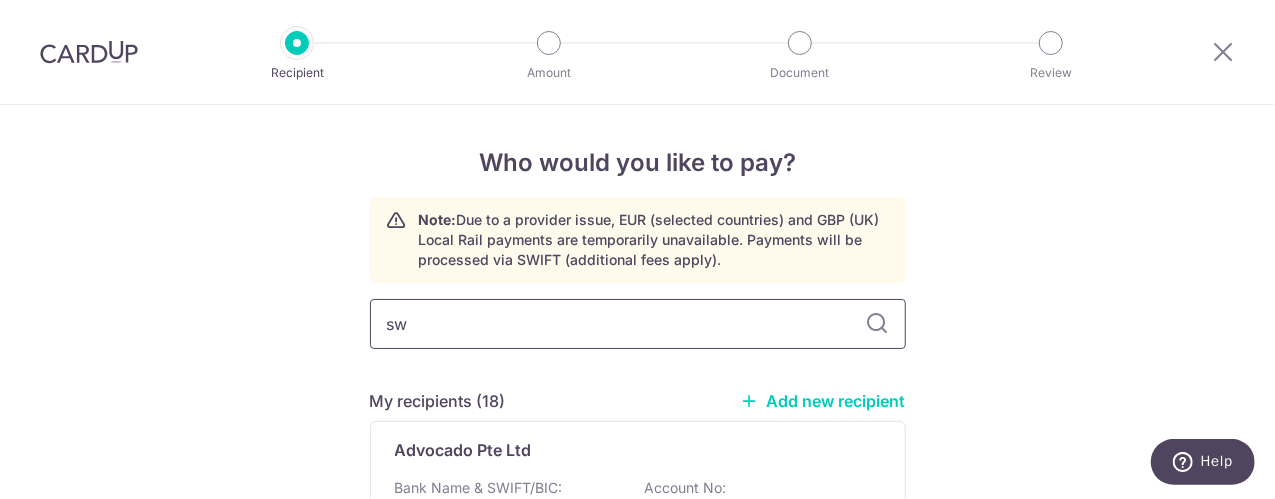 type on "sws" 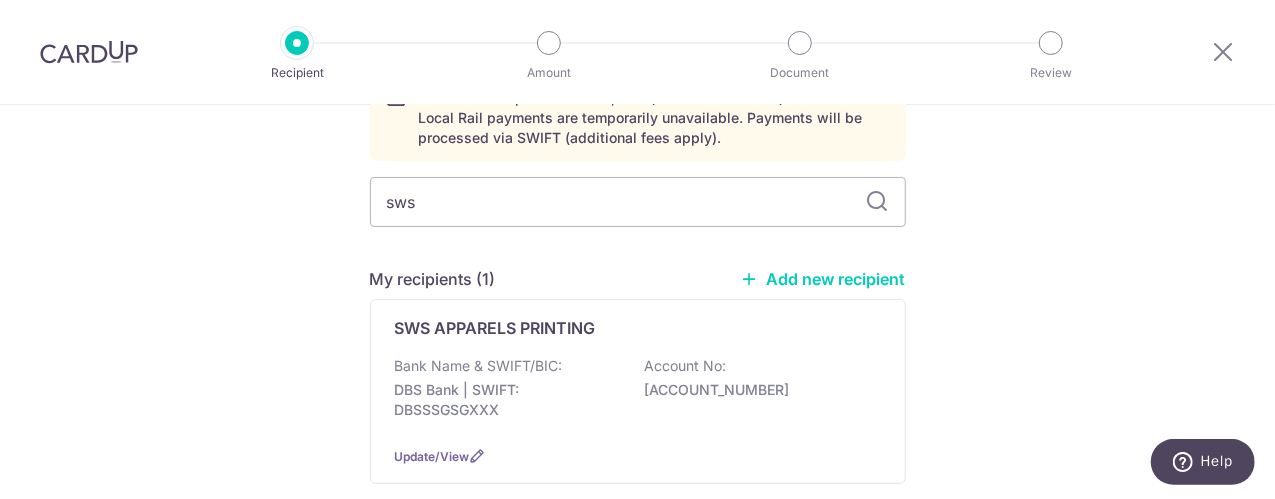 scroll, scrollTop: 0, scrollLeft: 0, axis: both 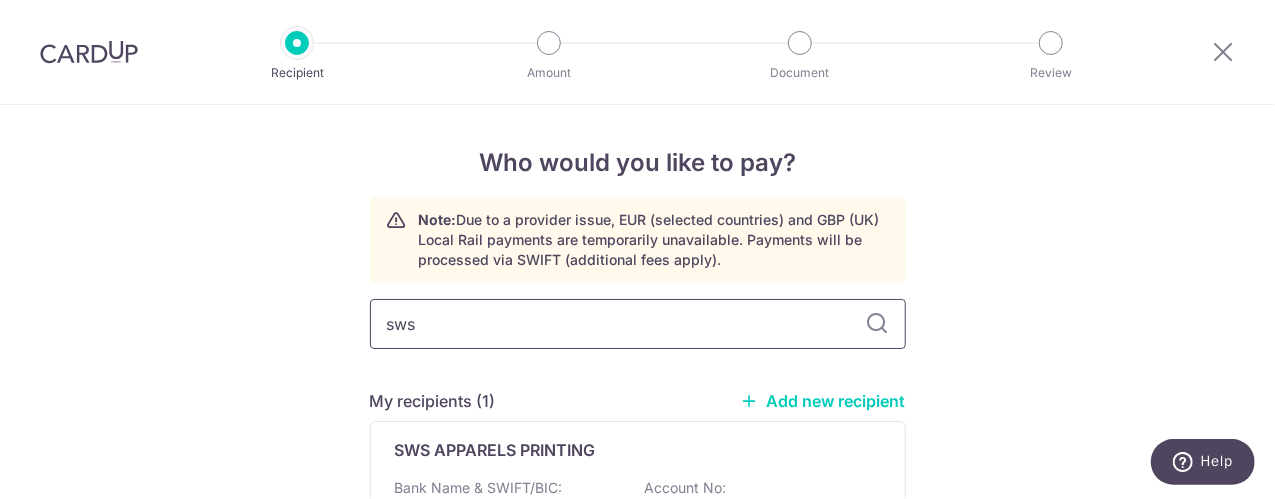 drag, startPoint x: 464, startPoint y: 317, endPoint x: 339, endPoint y: 317, distance: 125 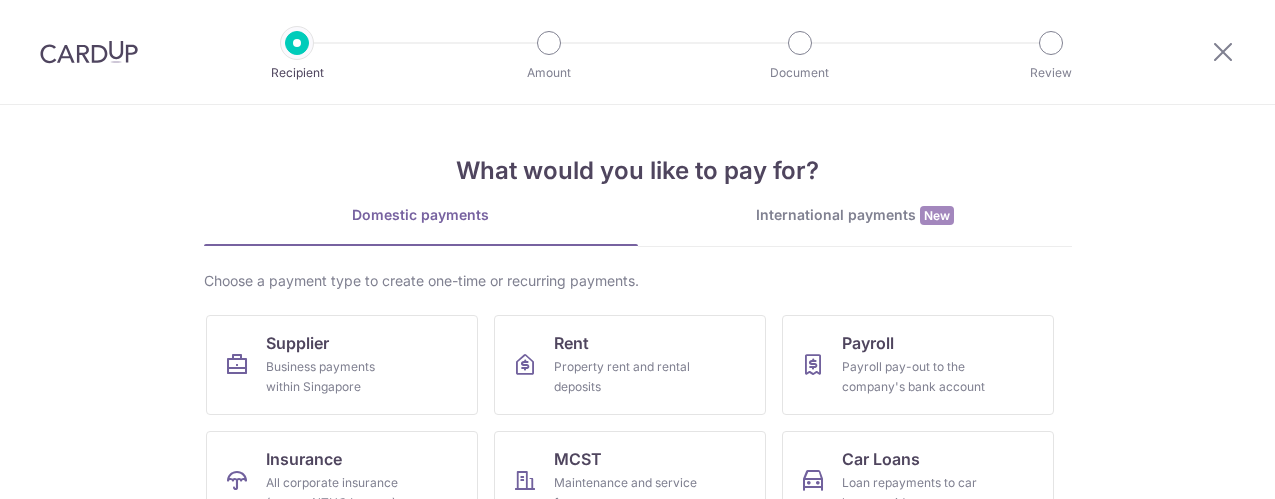 scroll, scrollTop: 0, scrollLeft: 0, axis: both 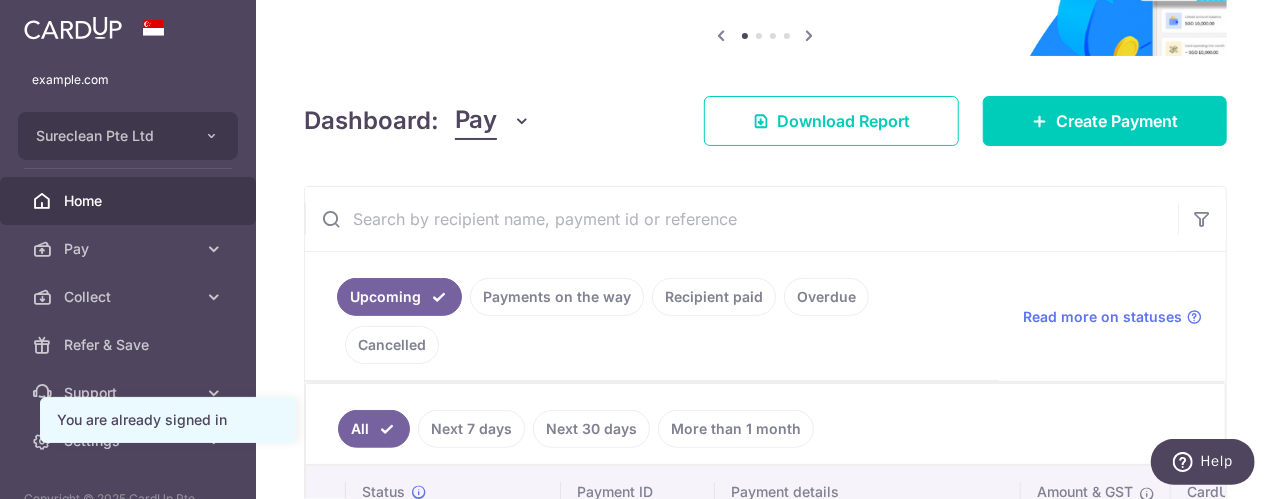 click at bounding box center [741, 219] 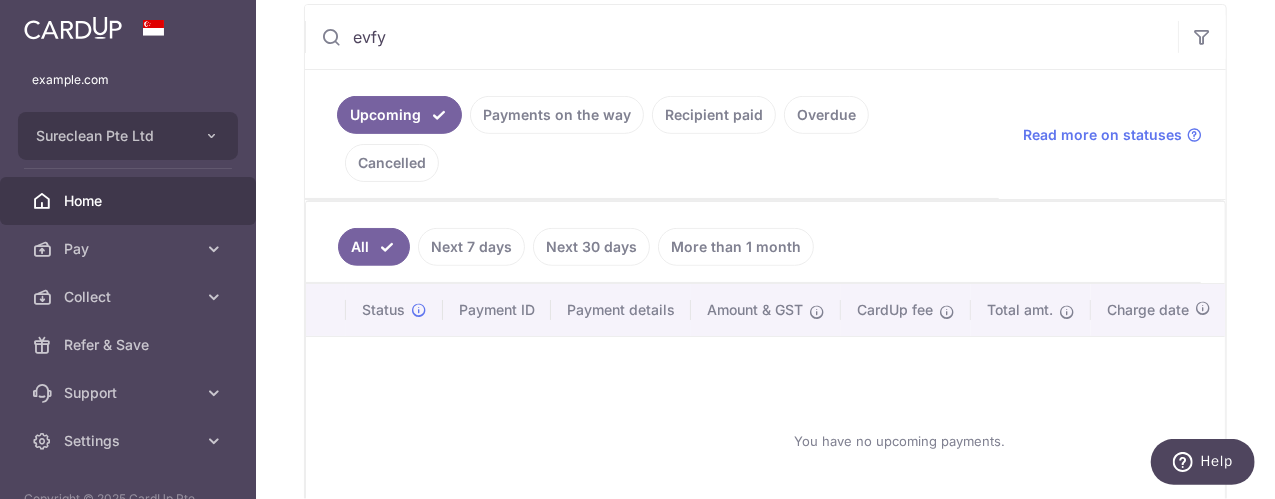 scroll, scrollTop: 181, scrollLeft: 0, axis: vertical 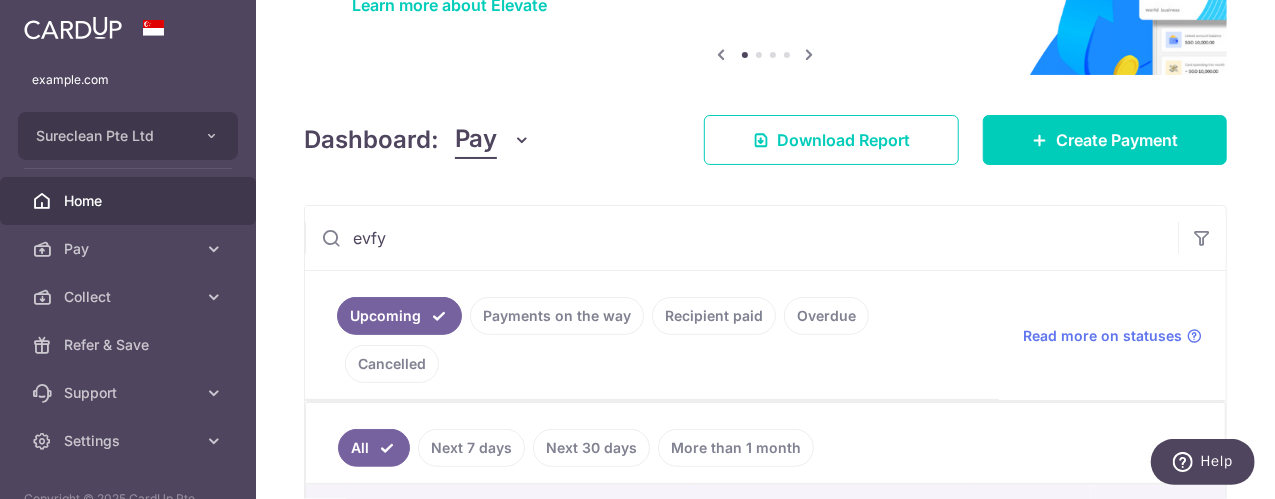 click on "Recipient paid" at bounding box center [714, 316] 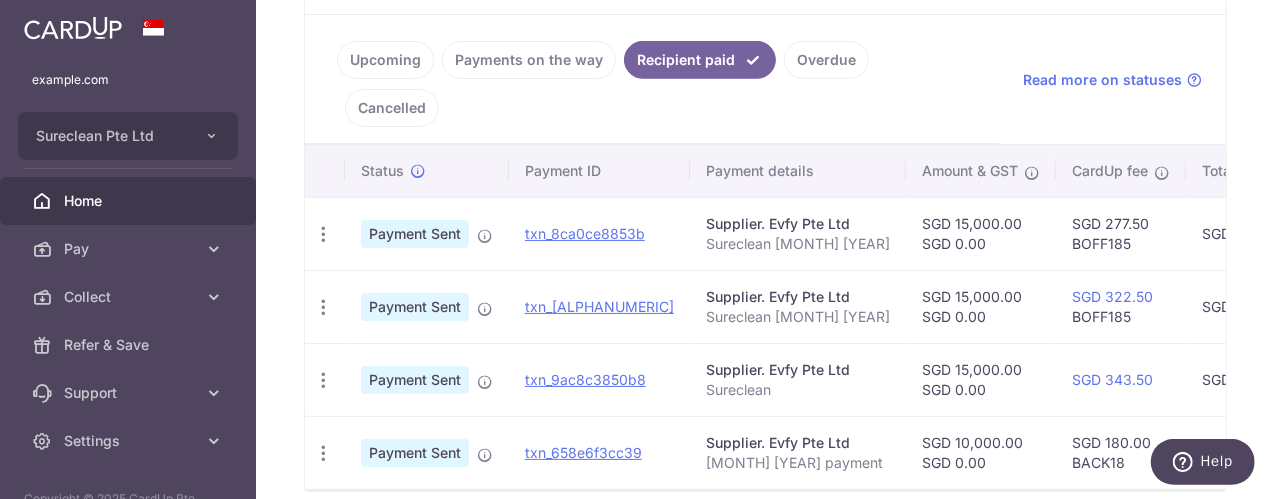 scroll, scrollTop: 480, scrollLeft: 0, axis: vertical 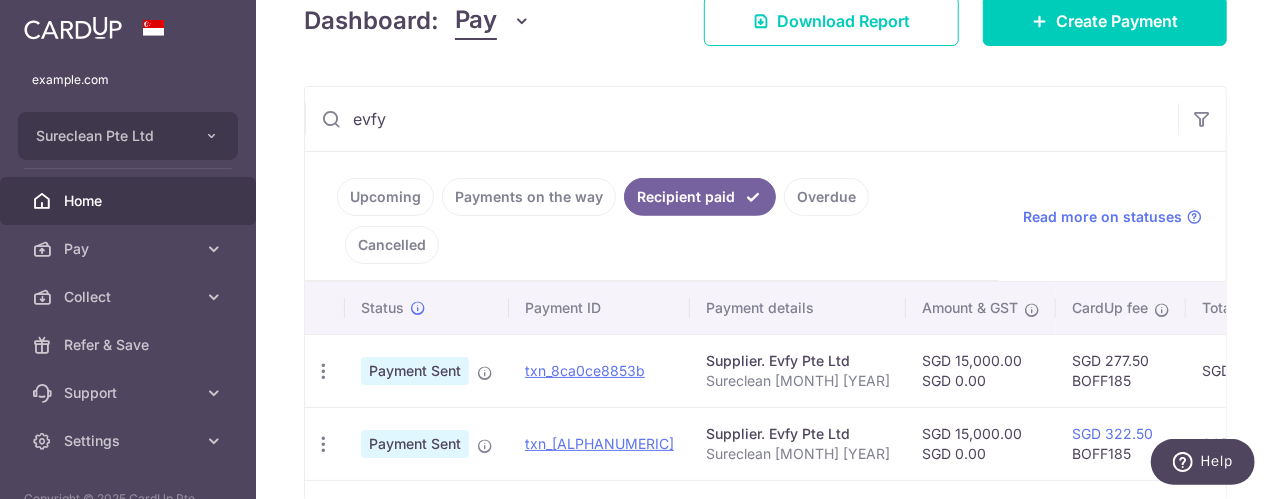 click on "Upcoming" at bounding box center [385, 197] 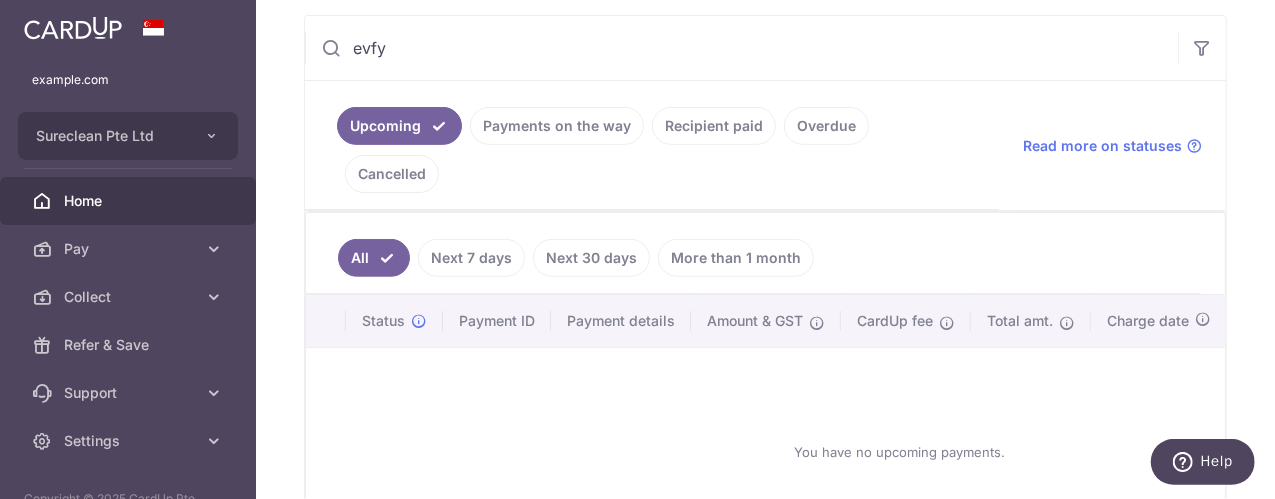 scroll, scrollTop: 400, scrollLeft: 0, axis: vertical 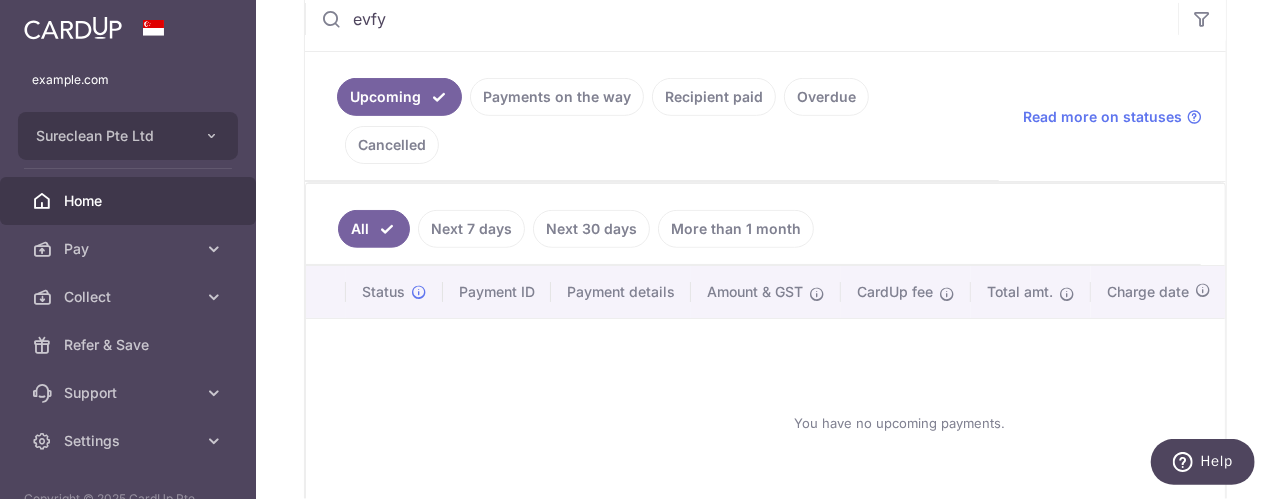 click on "Payments on the way" at bounding box center [557, 97] 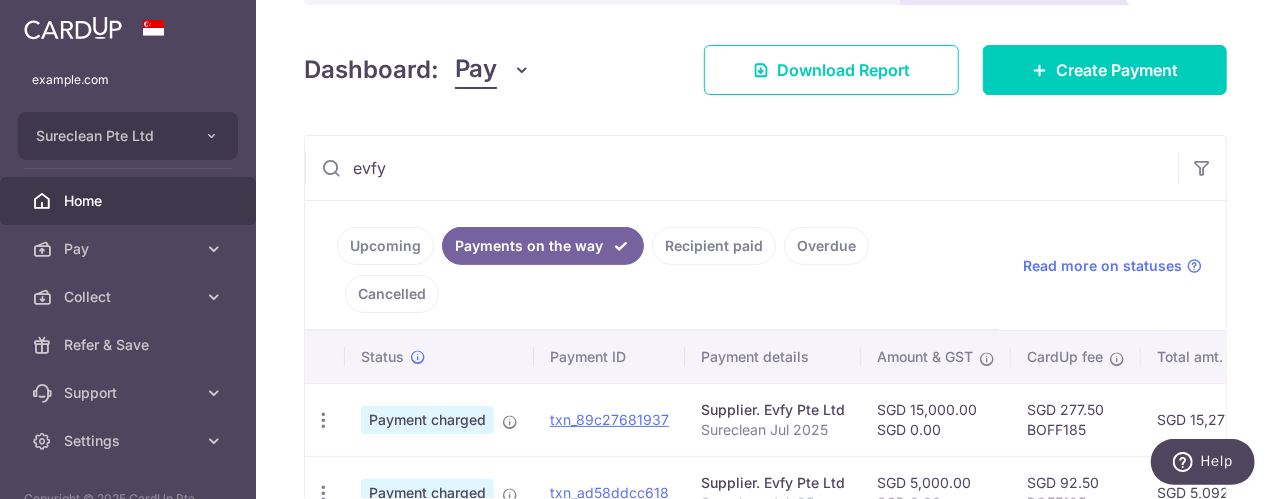 scroll, scrollTop: 335, scrollLeft: 0, axis: vertical 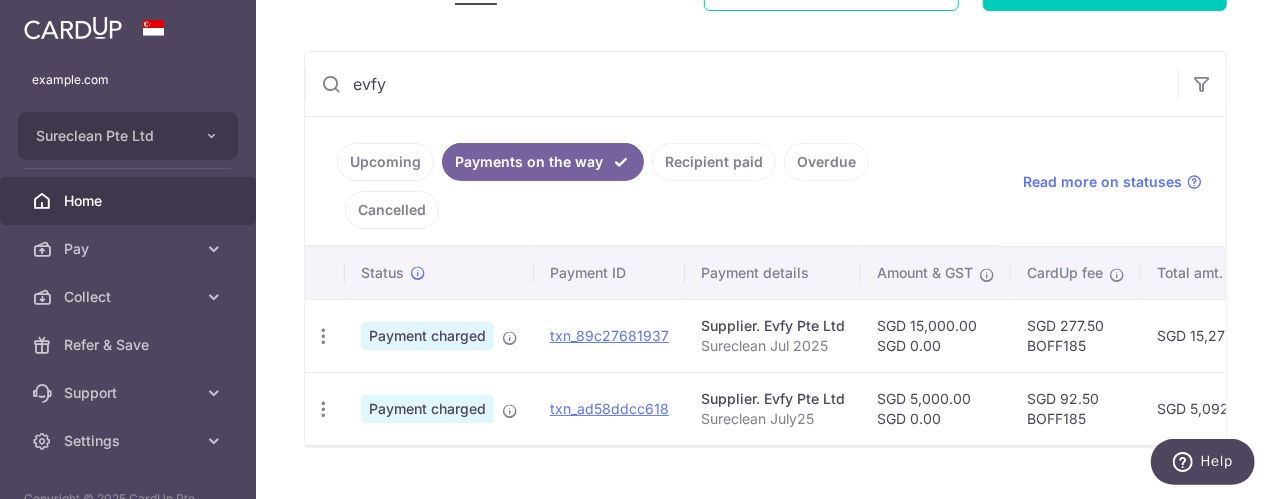 drag, startPoint x: 402, startPoint y: 88, endPoint x: 316, endPoint y: 73, distance: 87.29834 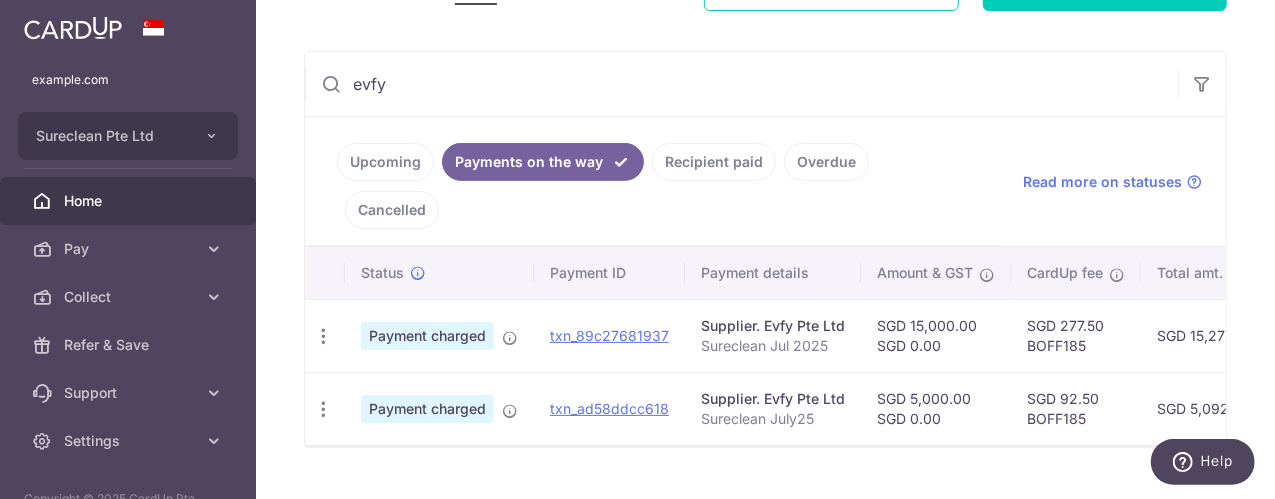 click on "Recipient paid" at bounding box center (714, 162) 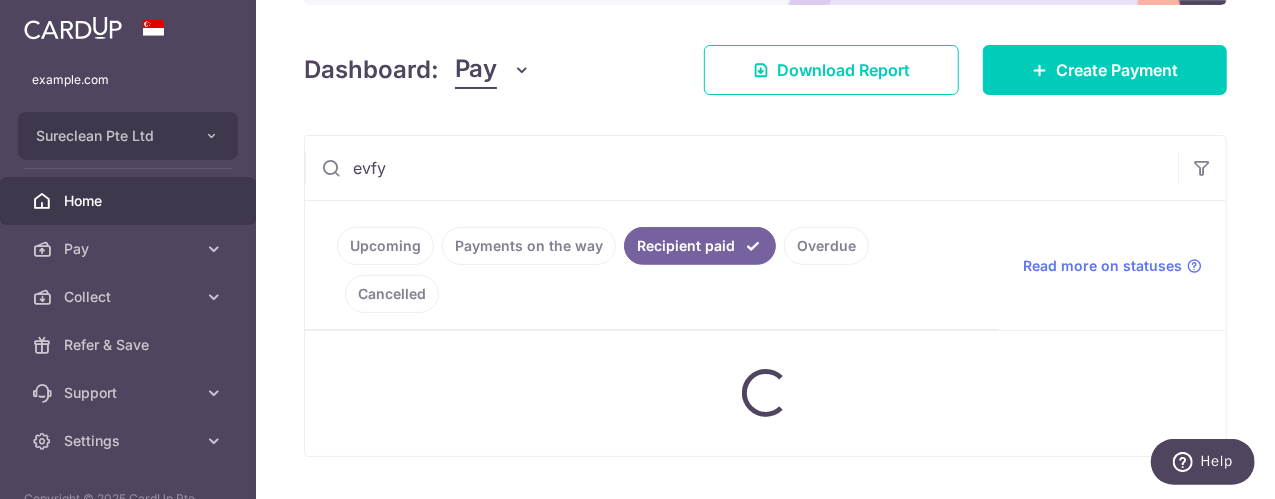 scroll, scrollTop: 335, scrollLeft: 0, axis: vertical 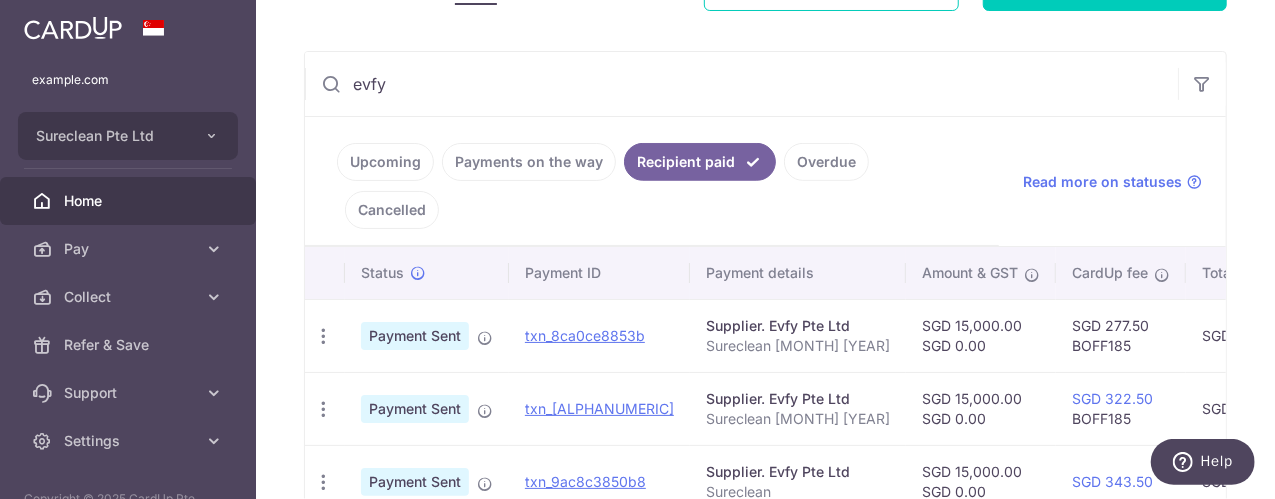 drag, startPoint x: 420, startPoint y: 89, endPoint x: 253, endPoint y: 81, distance: 167.19151 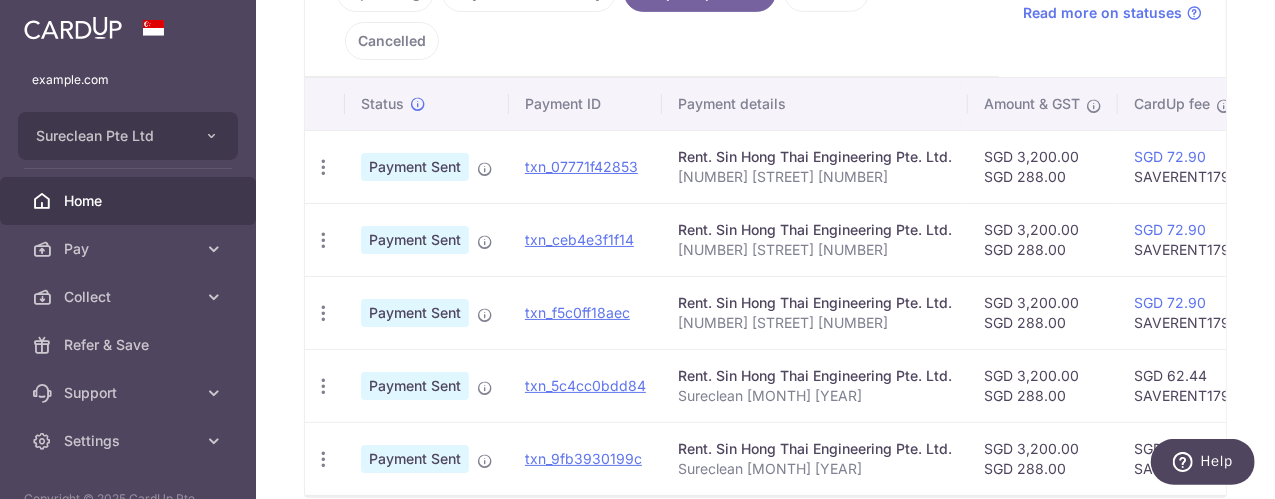 scroll, scrollTop: 535, scrollLeft: 0, axis: vertical 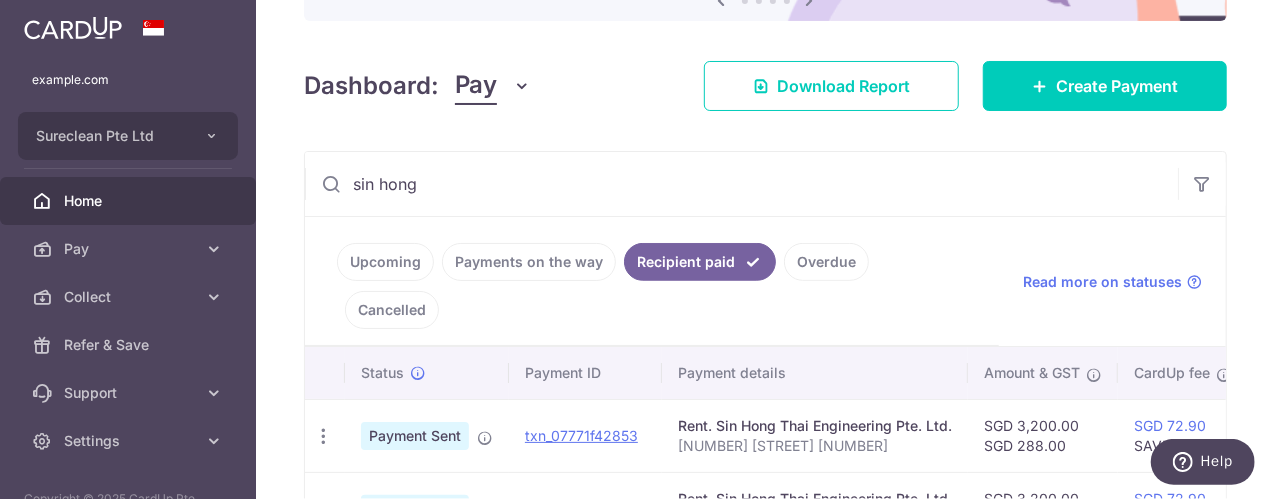 drag, startPoint x: 444, startPoint y: 181, endPoint x: 176, endPoint y: 181, distance: 268 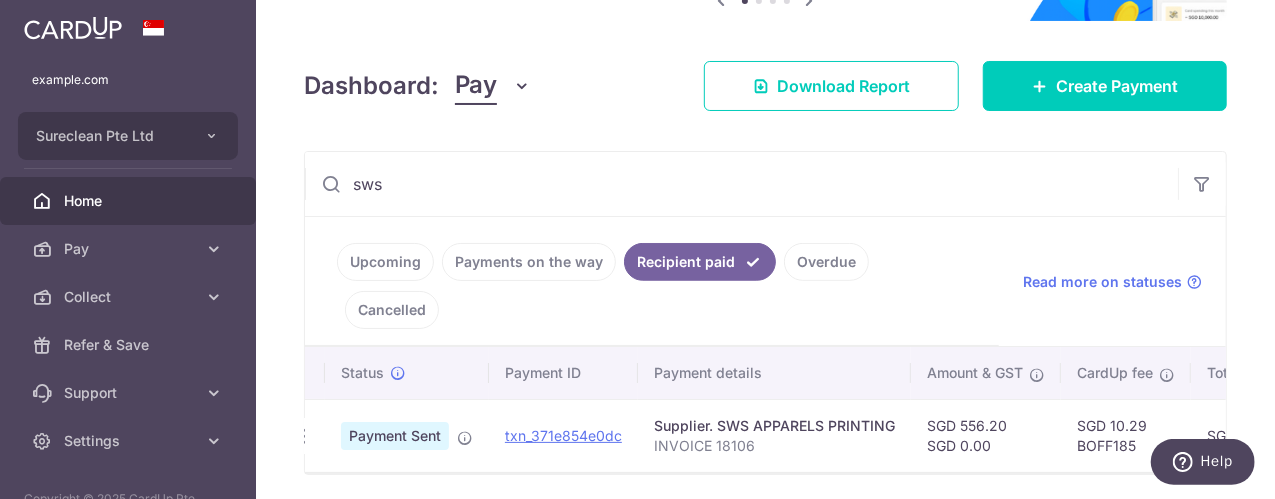 scroll, scrollTop: 0, scrollLeft: 18, axis: horizontal 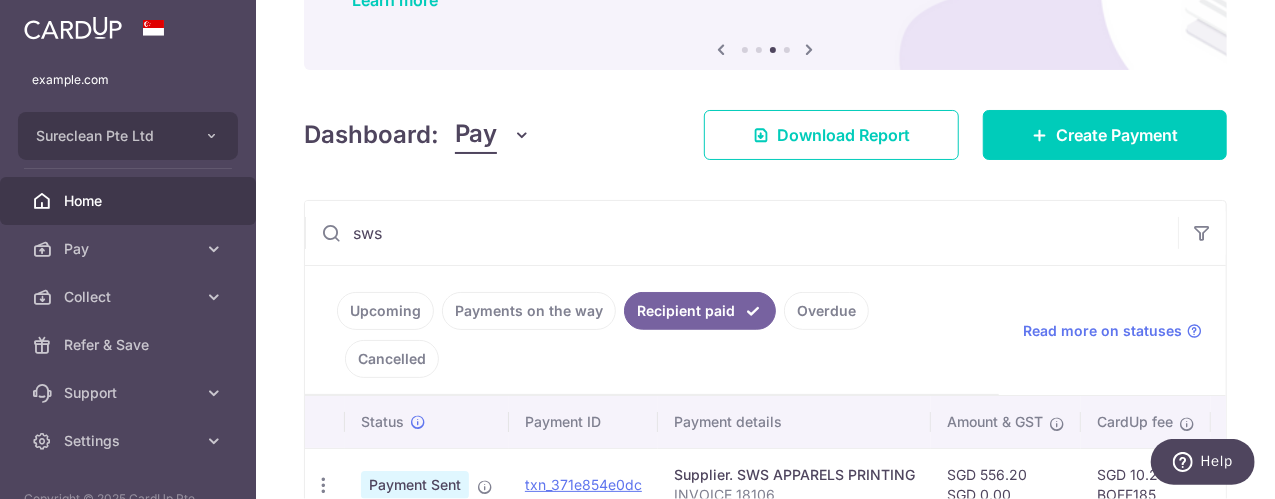drag, startPoint x: 406, startPoint y: 227, endPoint x: 300, endPoint y: 229, distance: 106.01887 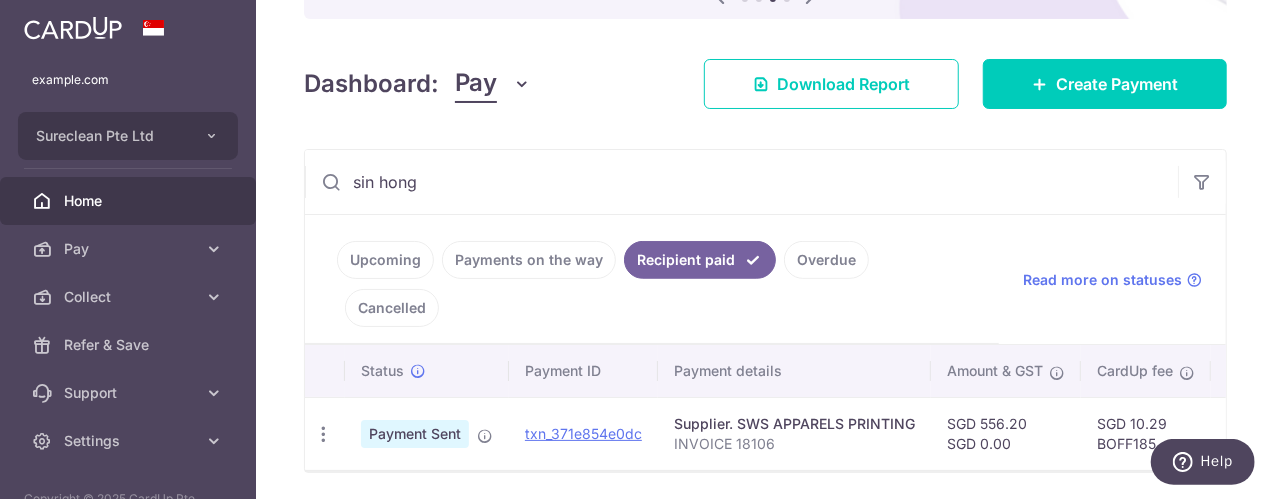scroll, scrollTop: 262, scrollLeft: 0, axis: vertical 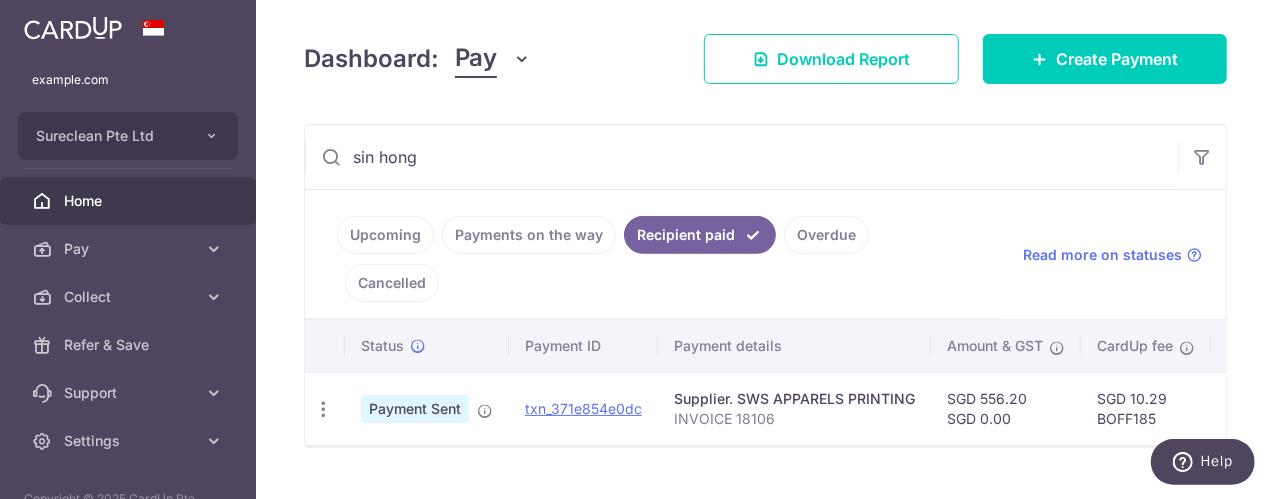 click on "[FIRST] [LAST]" at bounding box center (741, 157) 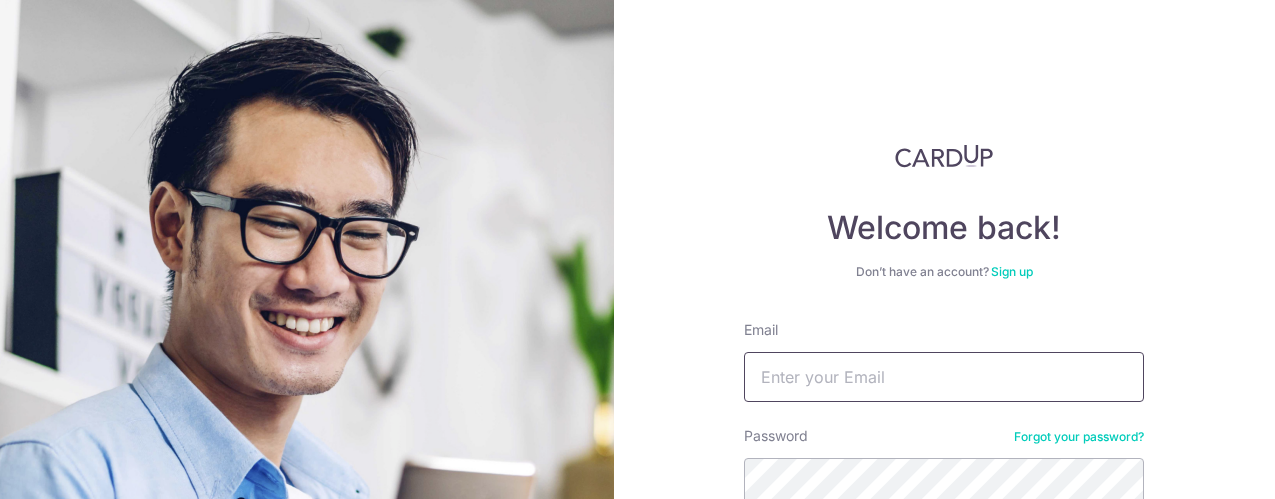 scroll, scrollTop: 0, scrollLeft: 0, axis: both 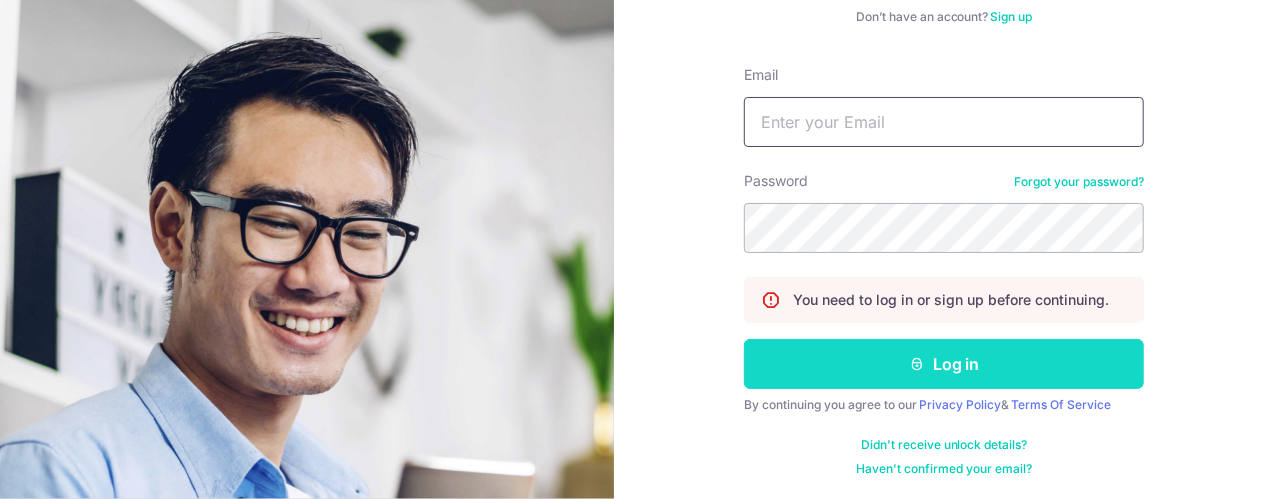 type on "example.com" 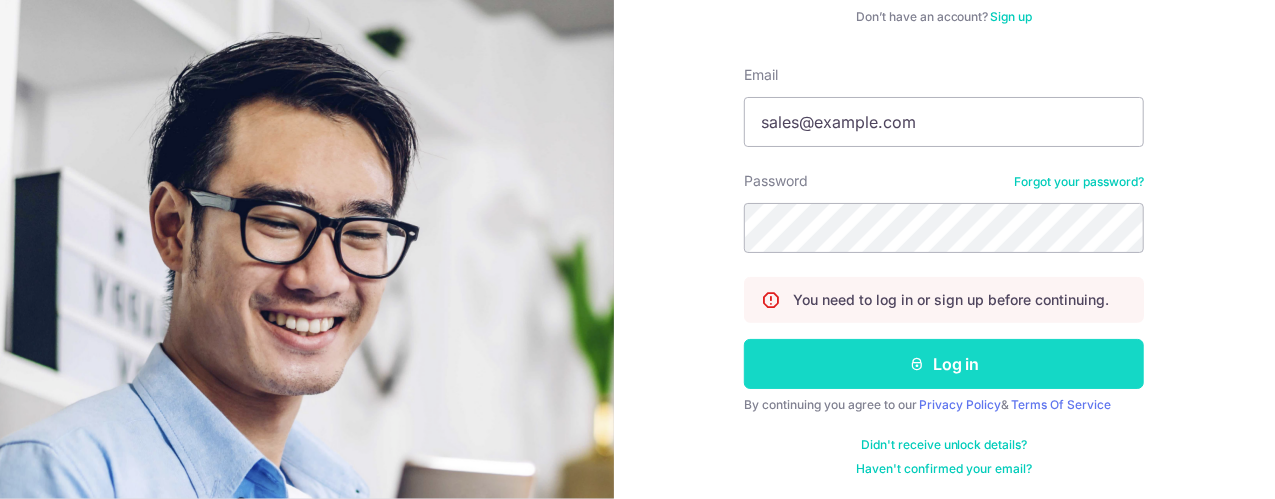 click on "Log in" at bounding box center (944, 364) 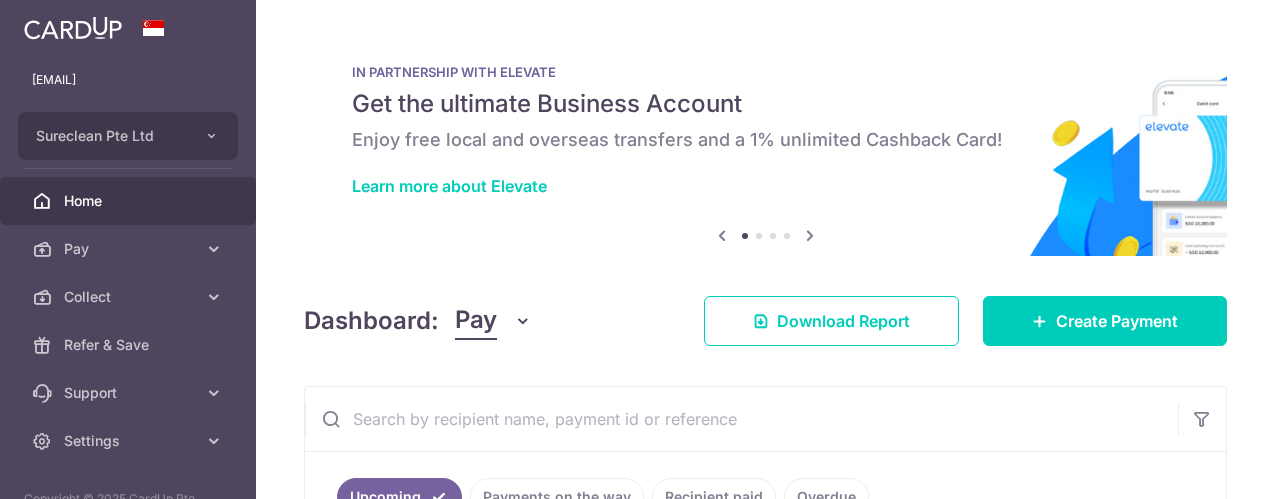 scroll, scrollTop: 0, scrollLeft: 0, axis: both 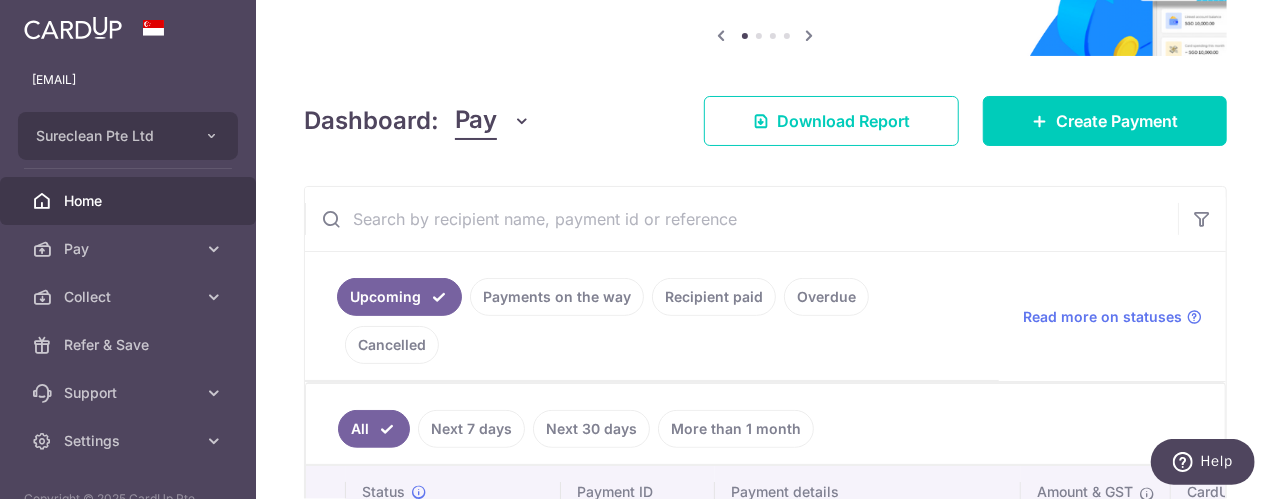 click at bounding box center [741, 219] 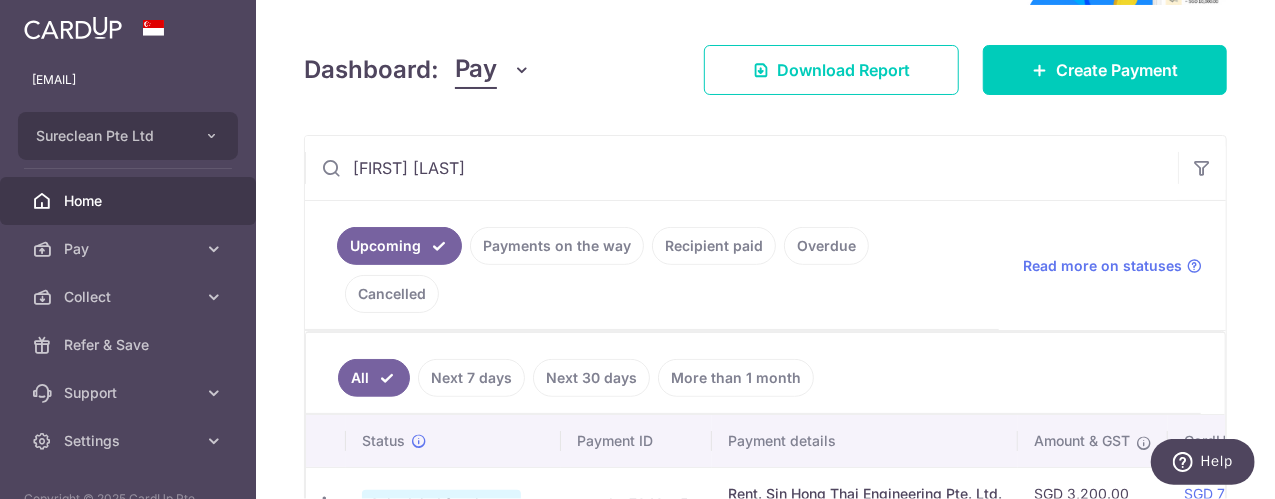 scroll, scrollTop: 345, scrollLeft: 0, axis: vertical 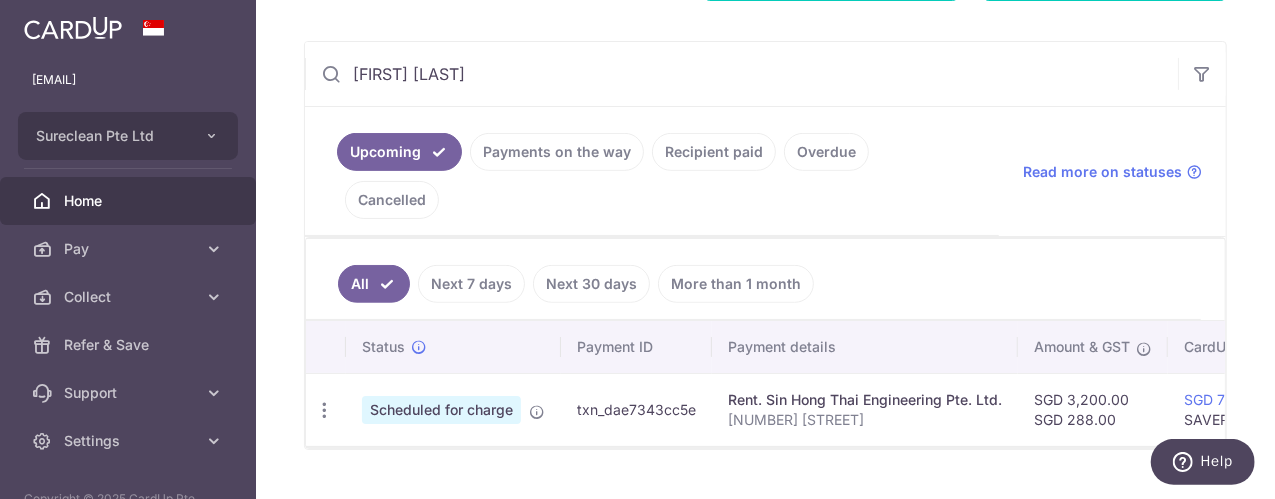 drag, startPoint x: 449, startPoint y: 69, endPoint x: 201, endPoint y: 74, distance: 248.0504 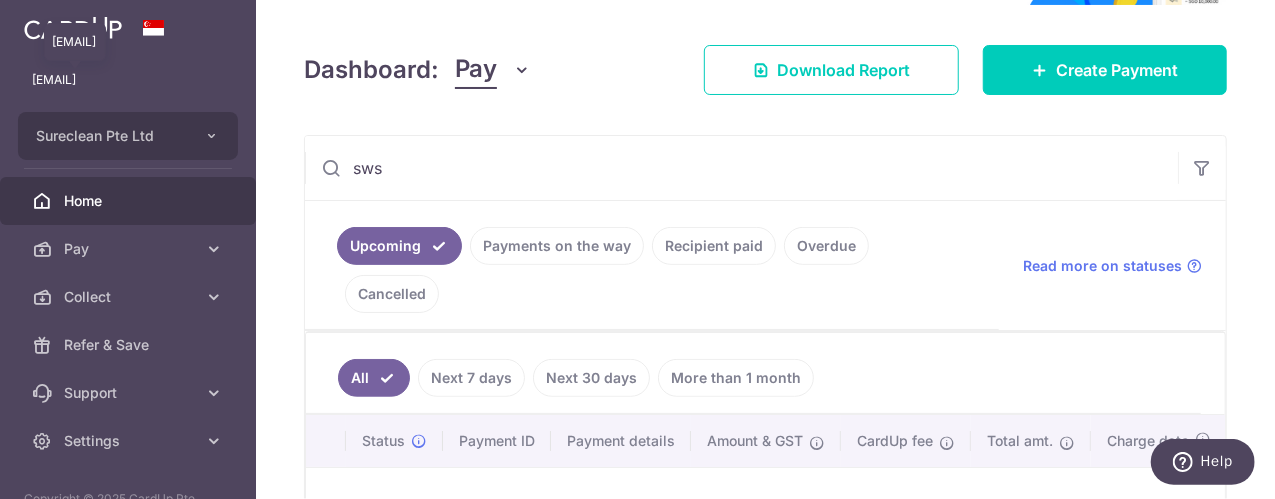 scroll, scrollTop: 345, scrollLeft: 0, axis: vertical 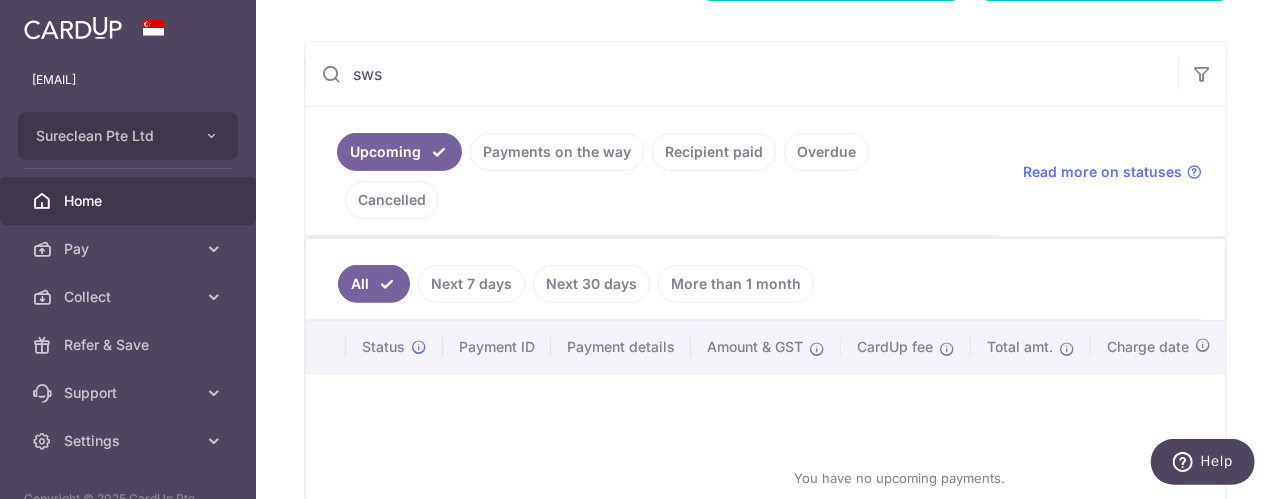type on "sws" 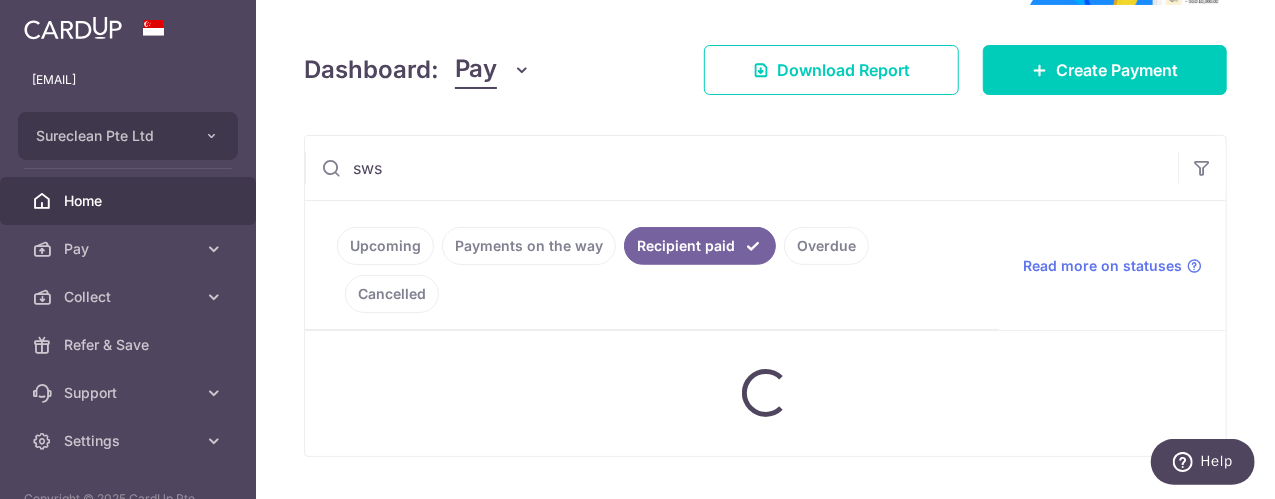 scroll, scrollTop: 262, scrollLeft: 0, axis: vertical 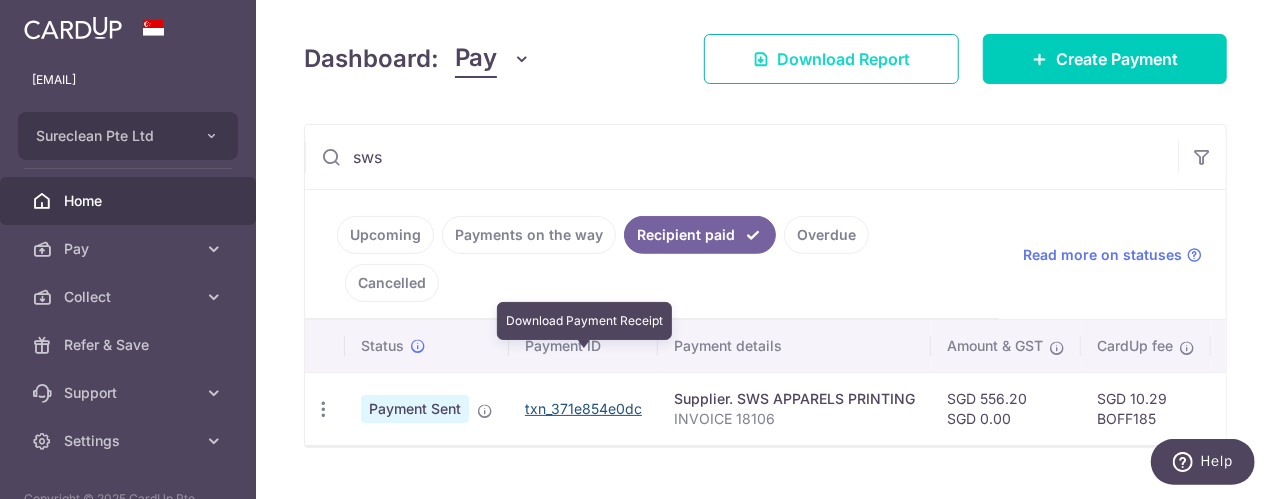 drag, startPoint x: 567, startPoint y: 357, endPoint x: 719, endPoint y: 78, distance: 317.7184 